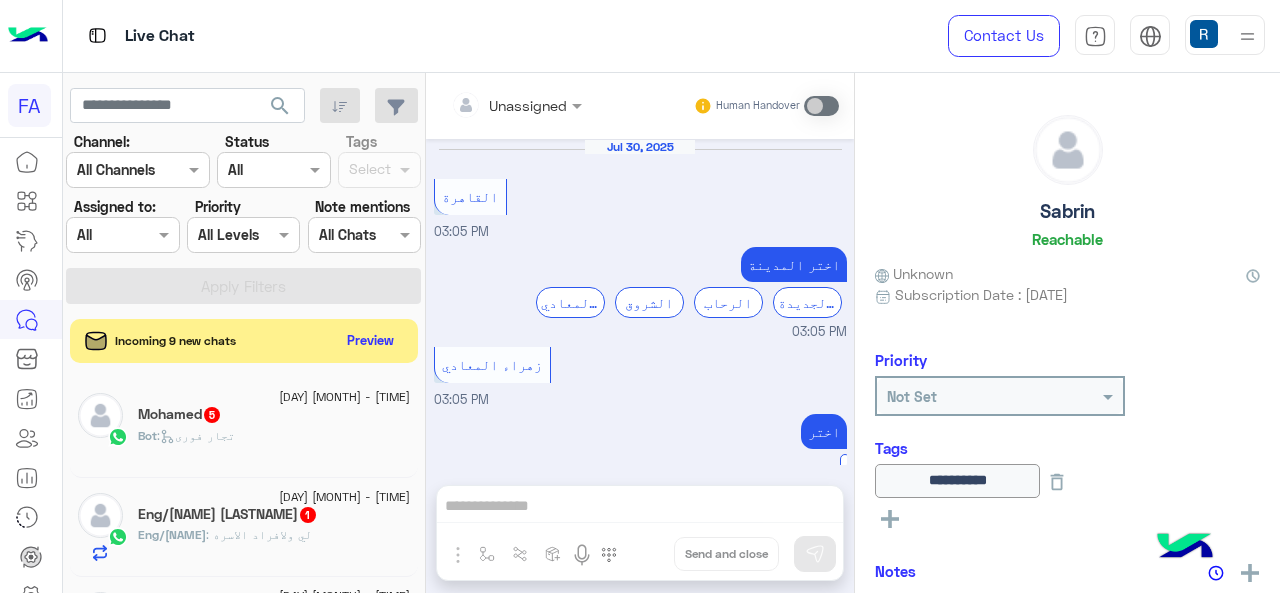 scroll, scrollTop: 0, scrollLeft: 0, axis: both 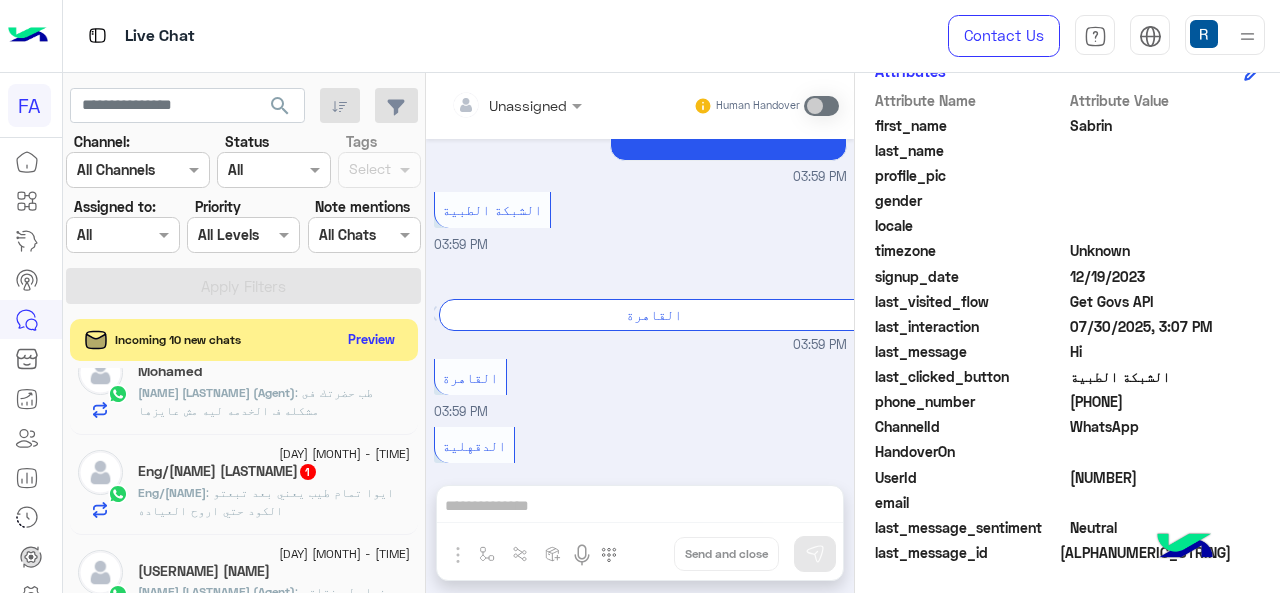 click on "Preview" 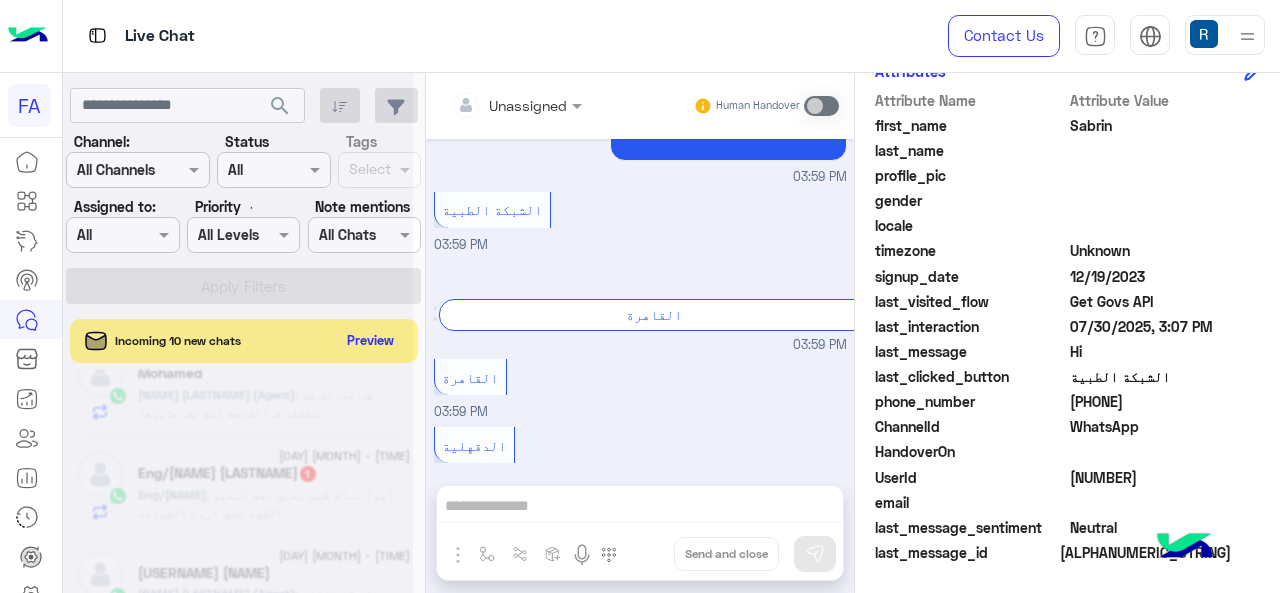 scroll, scrollTop: 562, scrollLeft: 0, axis: vertical 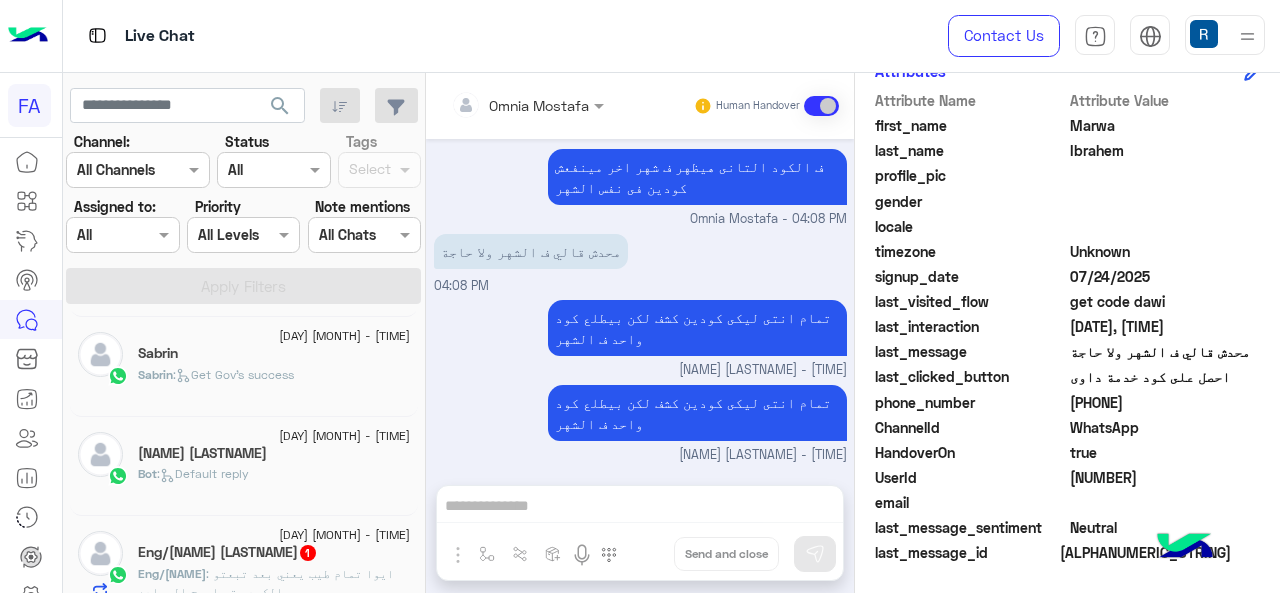 click on "[NAME] : Get Gov's success" 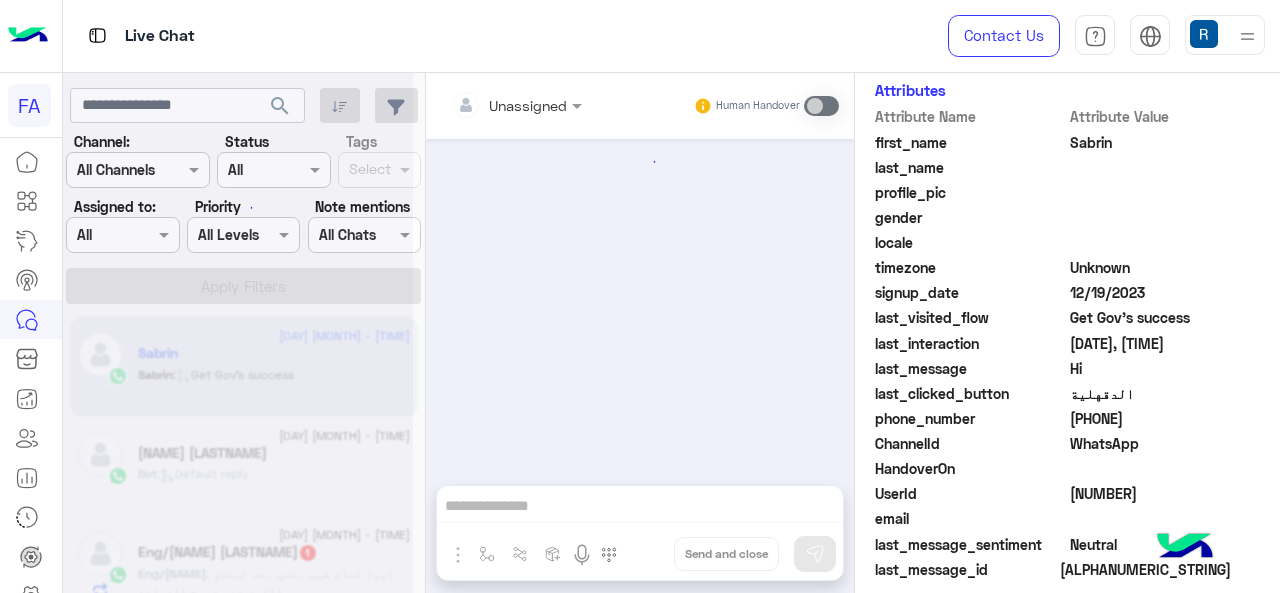 scroll, scrollTop: 599, scrollLeft: 0, axis: vertical 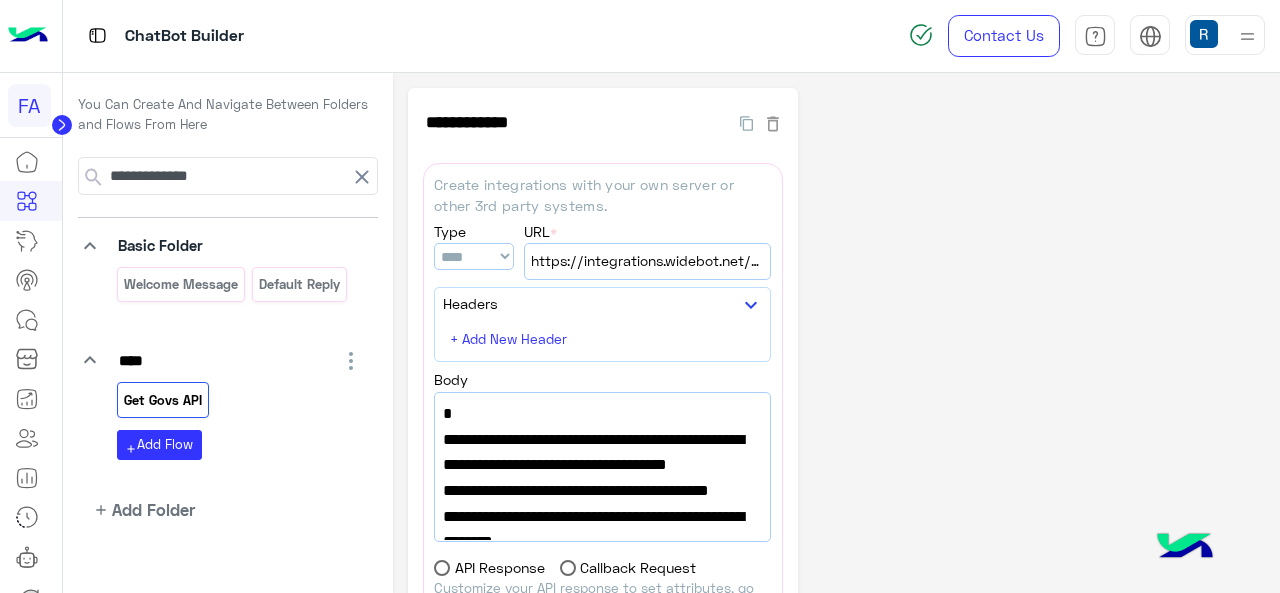 select on "****" 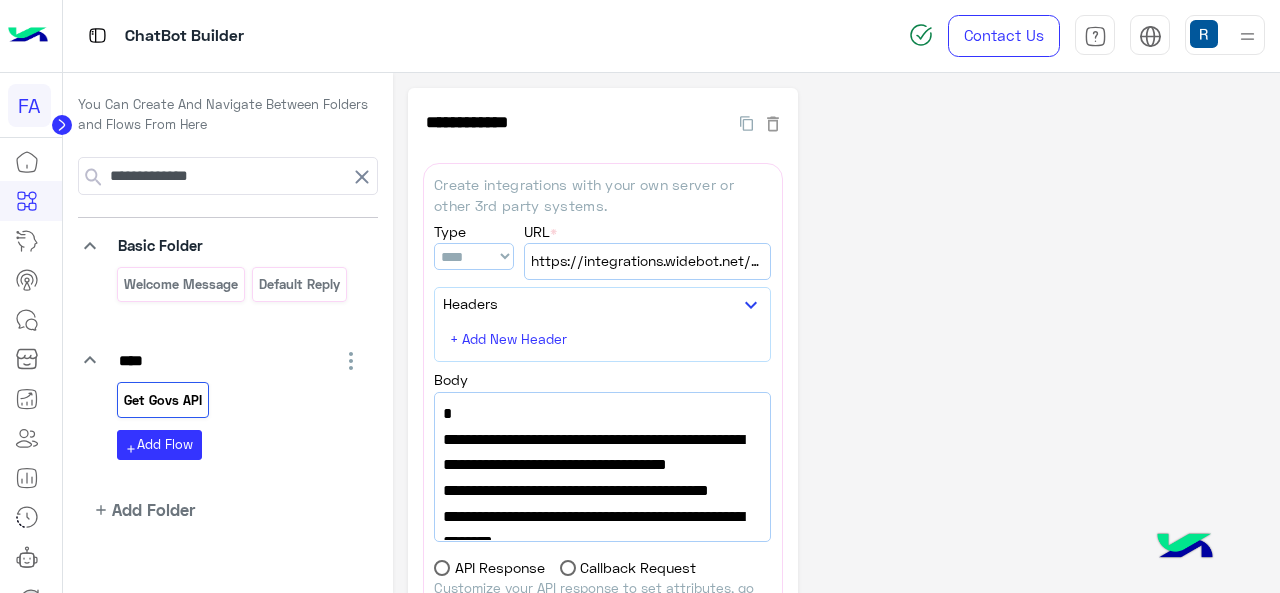 scroll, scrollTop: 0, scrollLeft: 0, axis: both 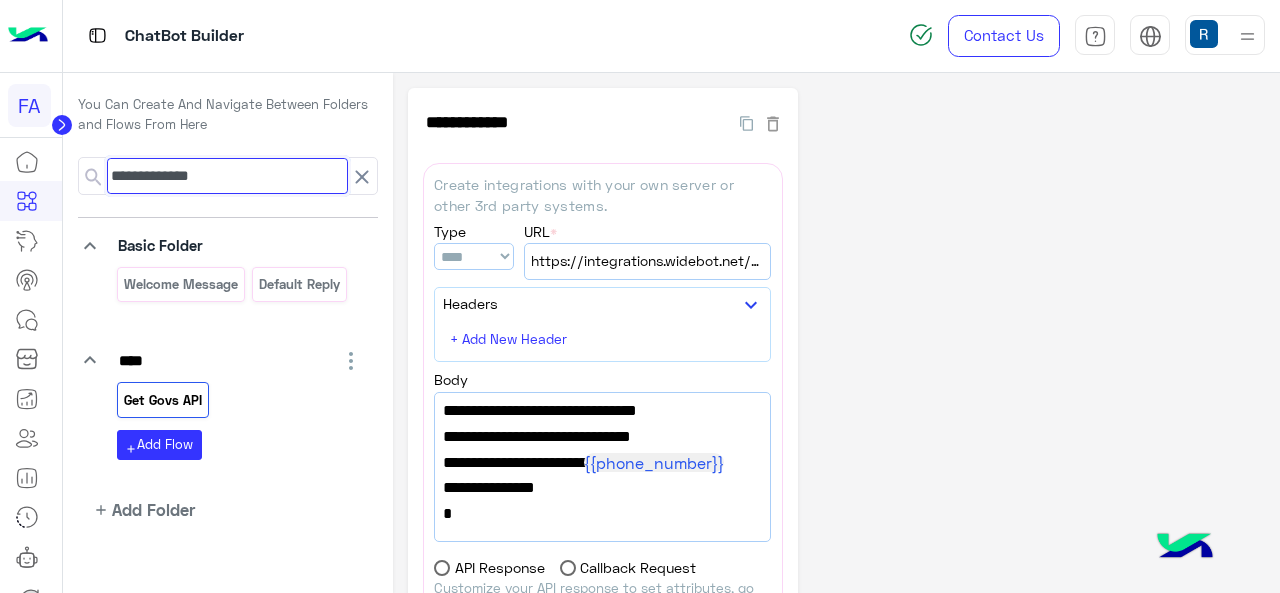 click on "**********" at bounding box center [227, 176] 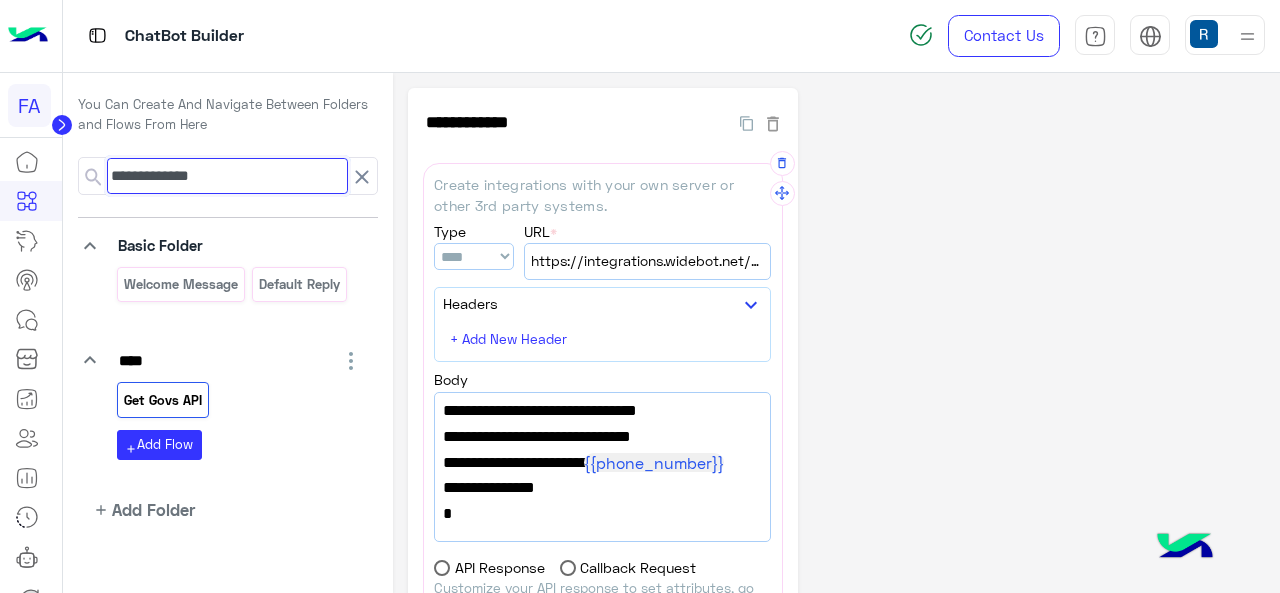 scroll, scrollTop: 354, scrollLeft: 0, axis: vertical 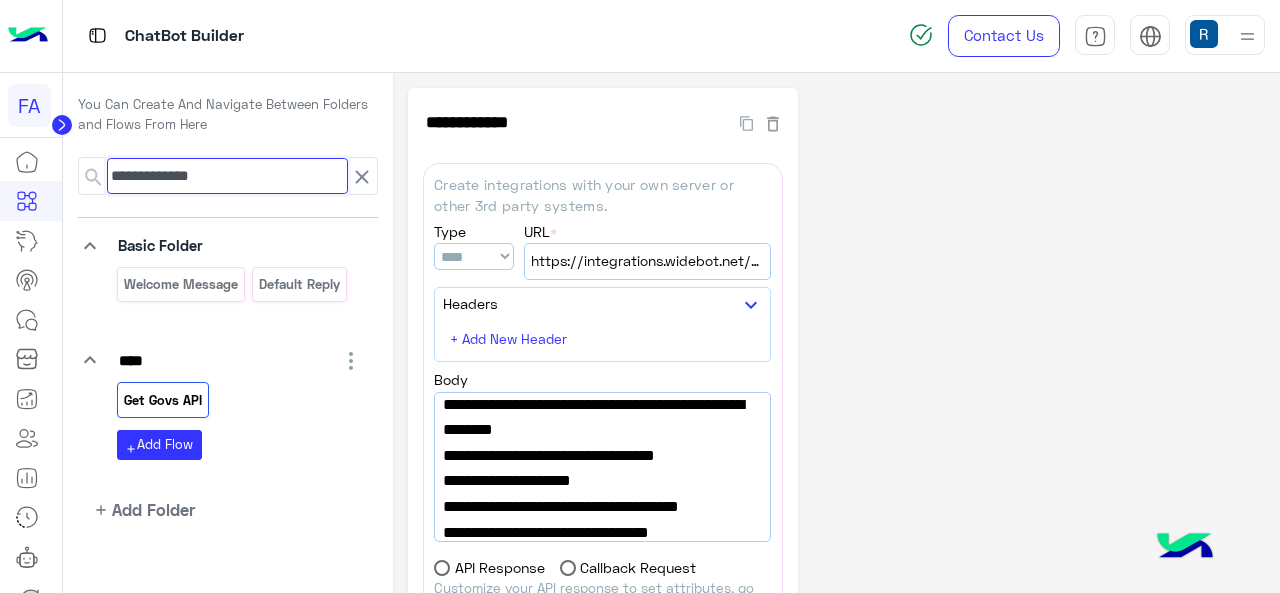 paste on "**********" 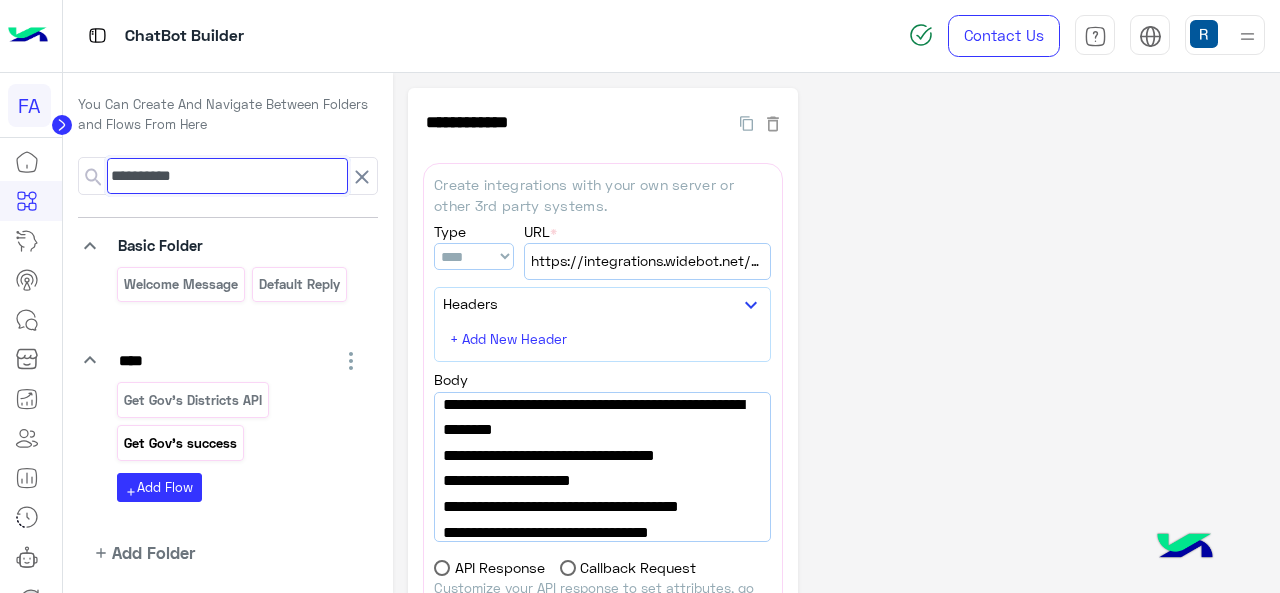 type on "*********" 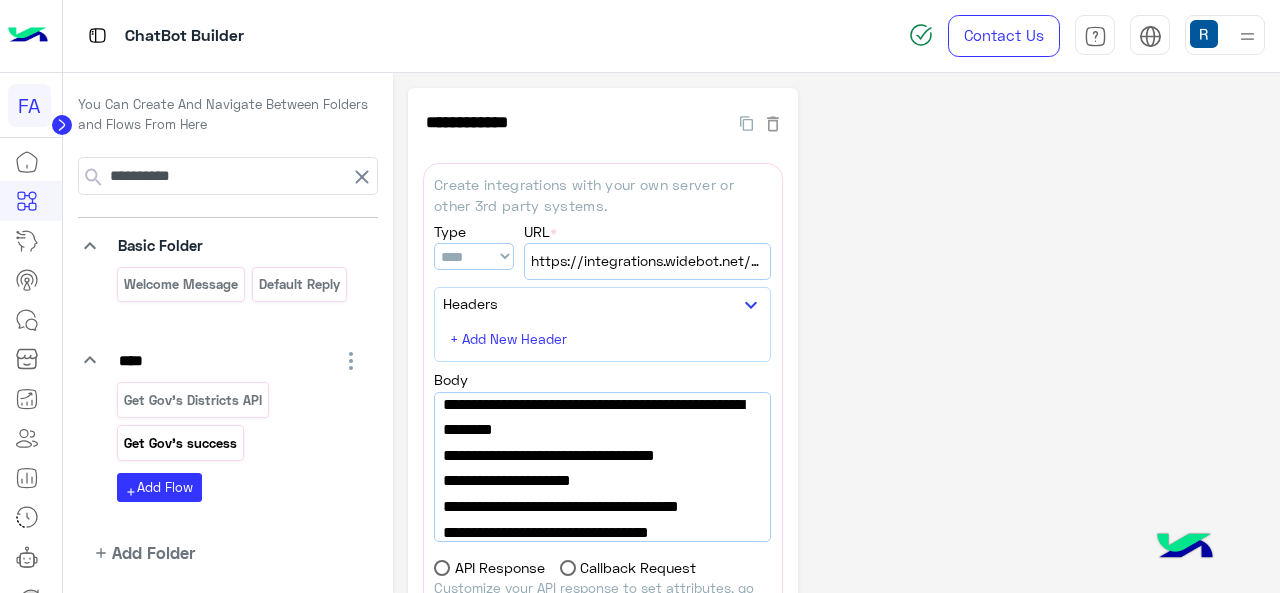 click on "Get Gov's success" at bounding box center (180, 443) 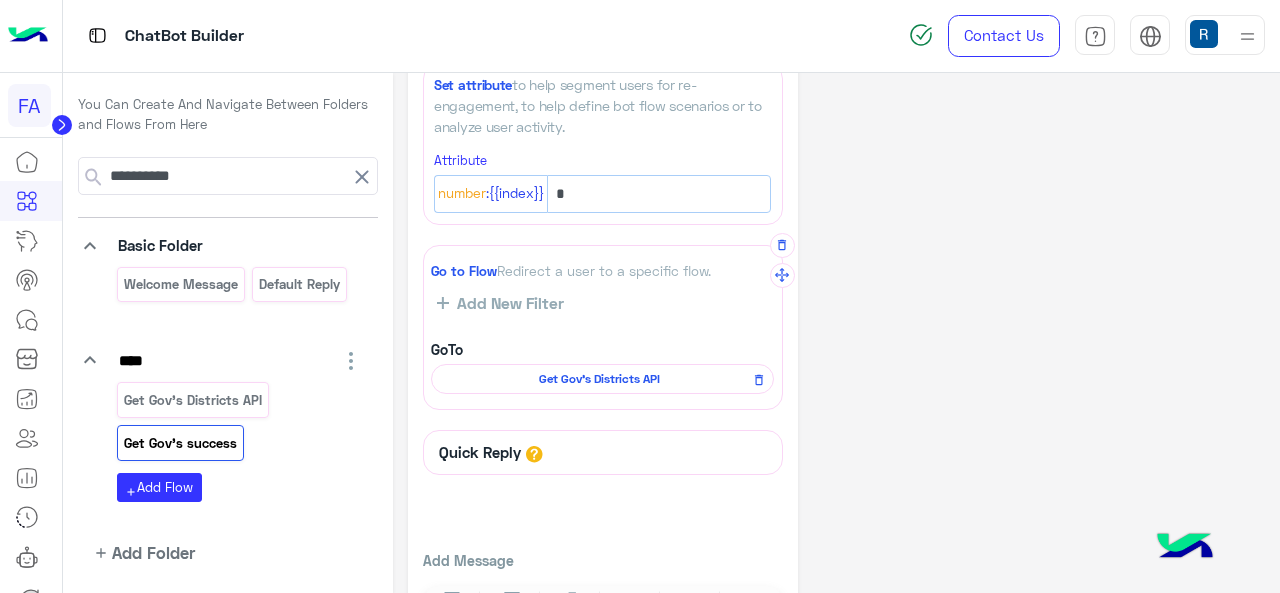 click on "Get Gov's Districts API" at bounding box center [602, 379] 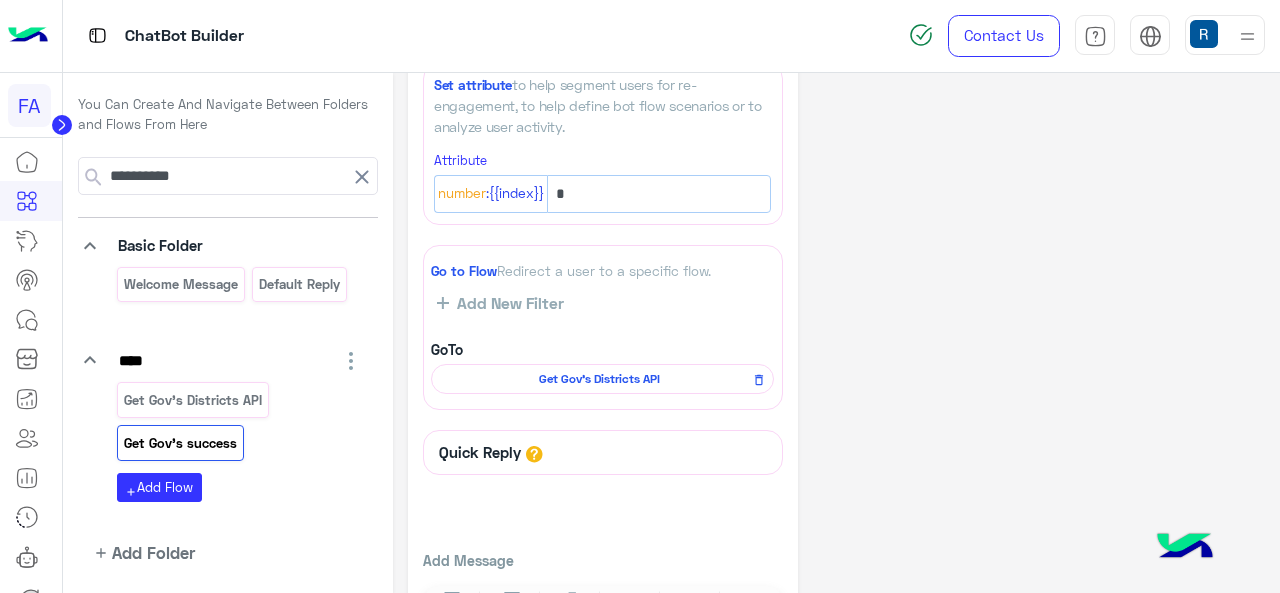 click on "Get Gov's Districts API" at bounding box center [599, 379] 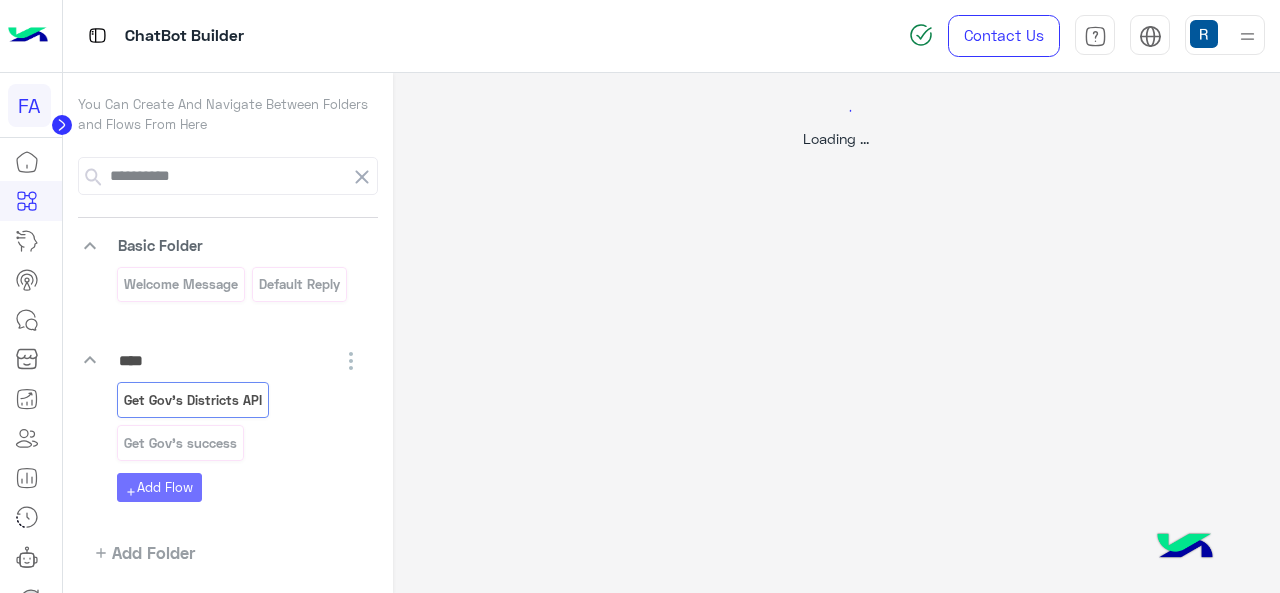 select on "****" 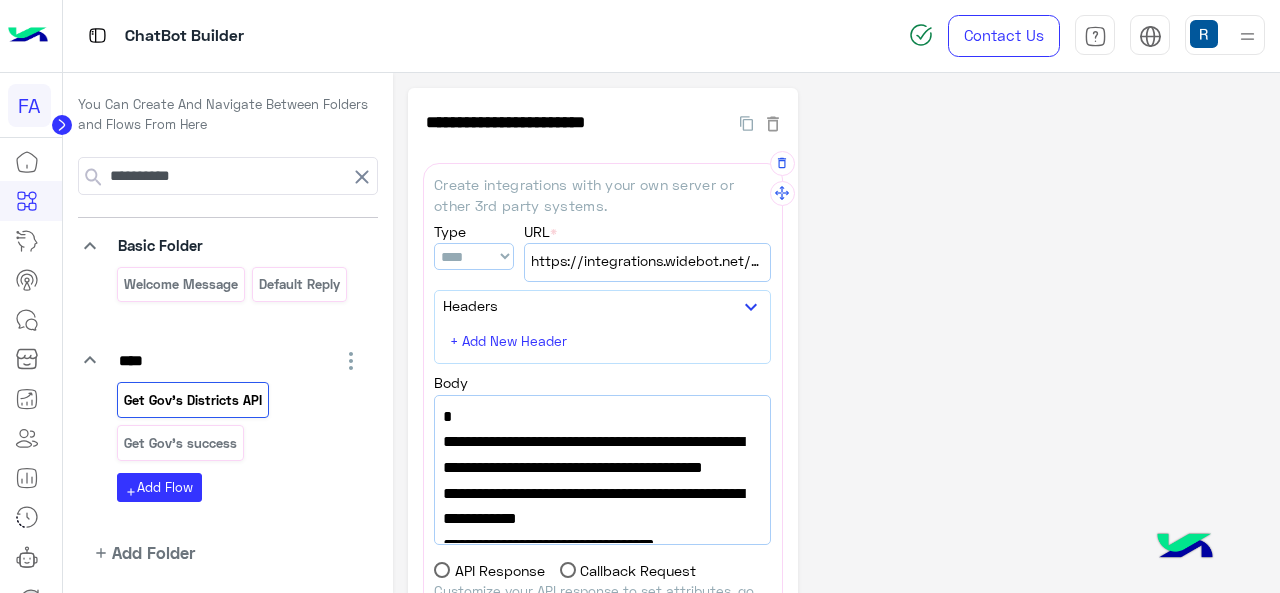 click on "https://integrations.widebot.net/api/FawrySubscription/SendWhatsappList" at bounding box center [647, 261] 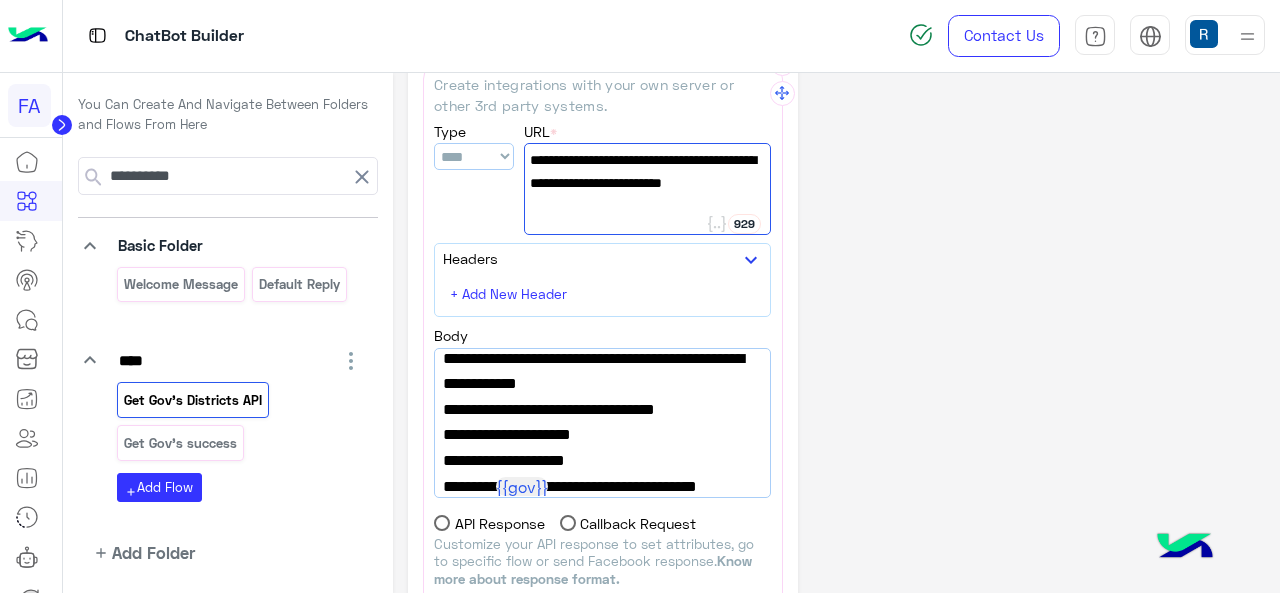 click on "https://integrations.widebot.net/api/FawrySubscription/SendWhatsappList" at bounding box center [647, 189] 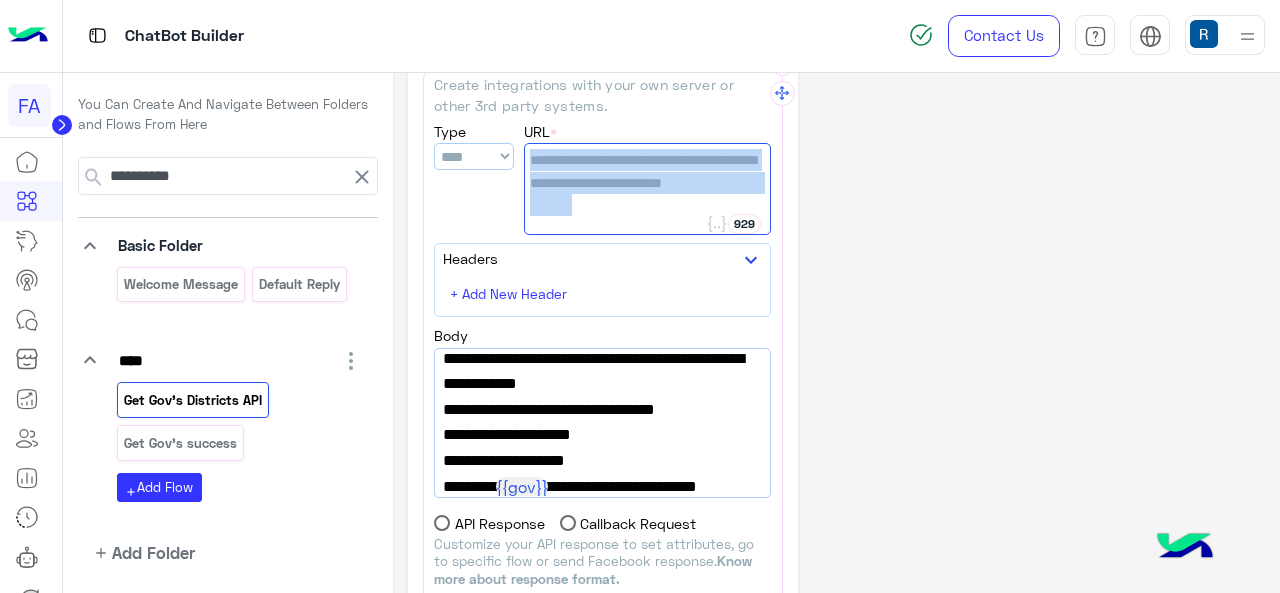 click on "https://integrations.widebot.net/api/FawrySubscription/SendWhatsappList" at bounding box center (647, 189) 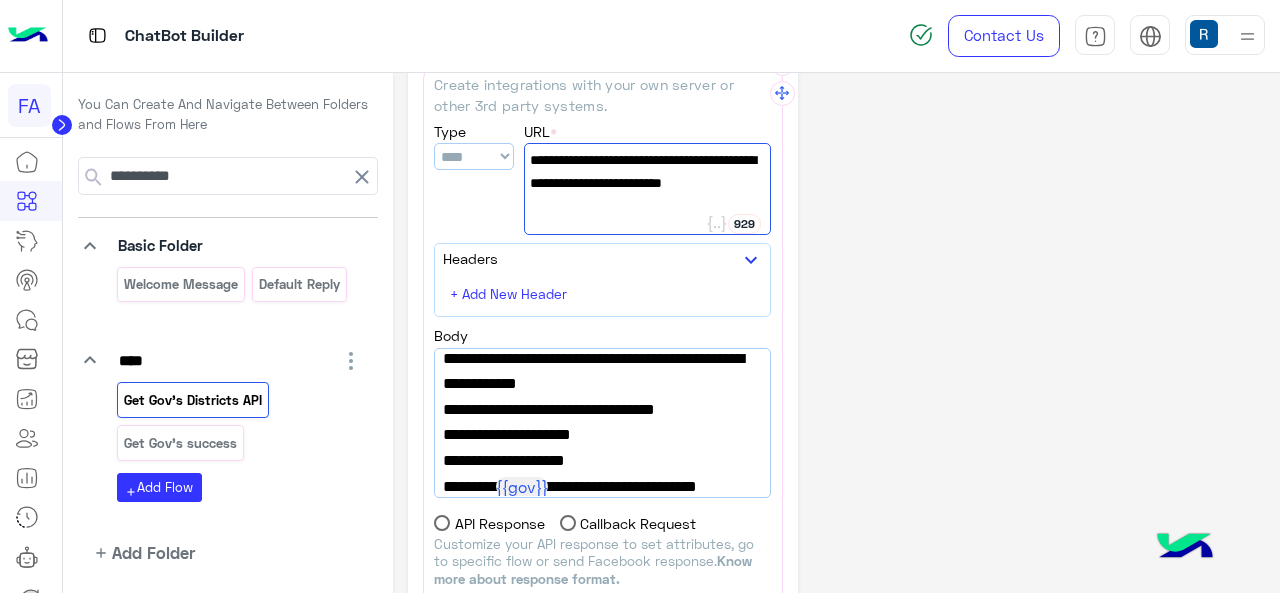 paste 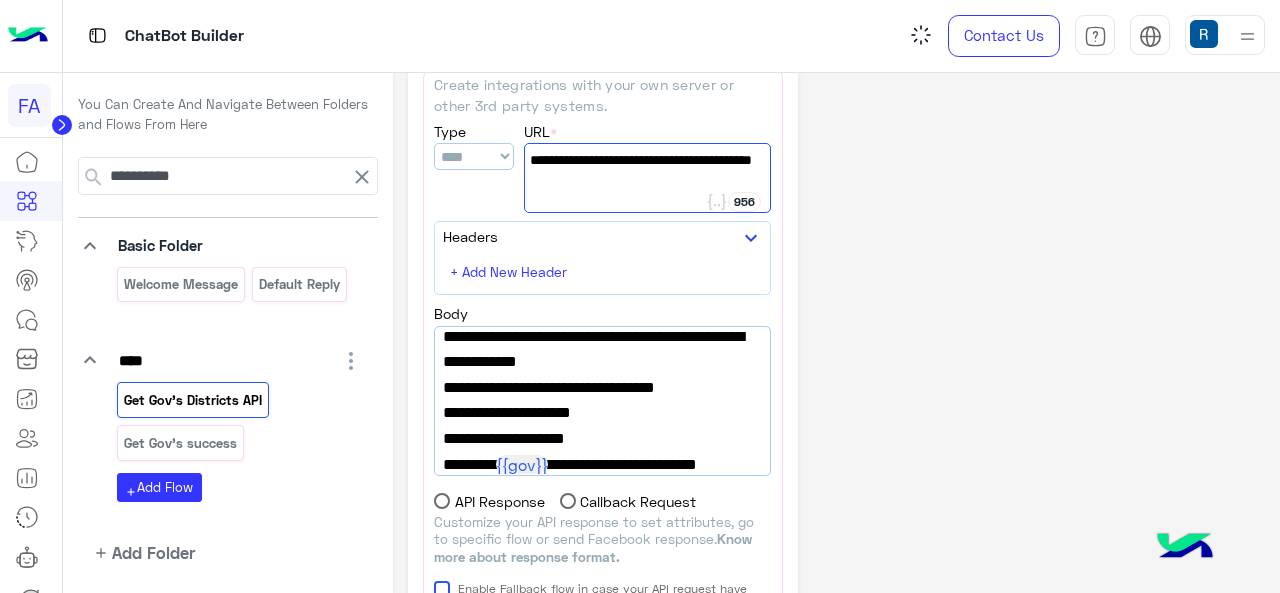 type on "**********" 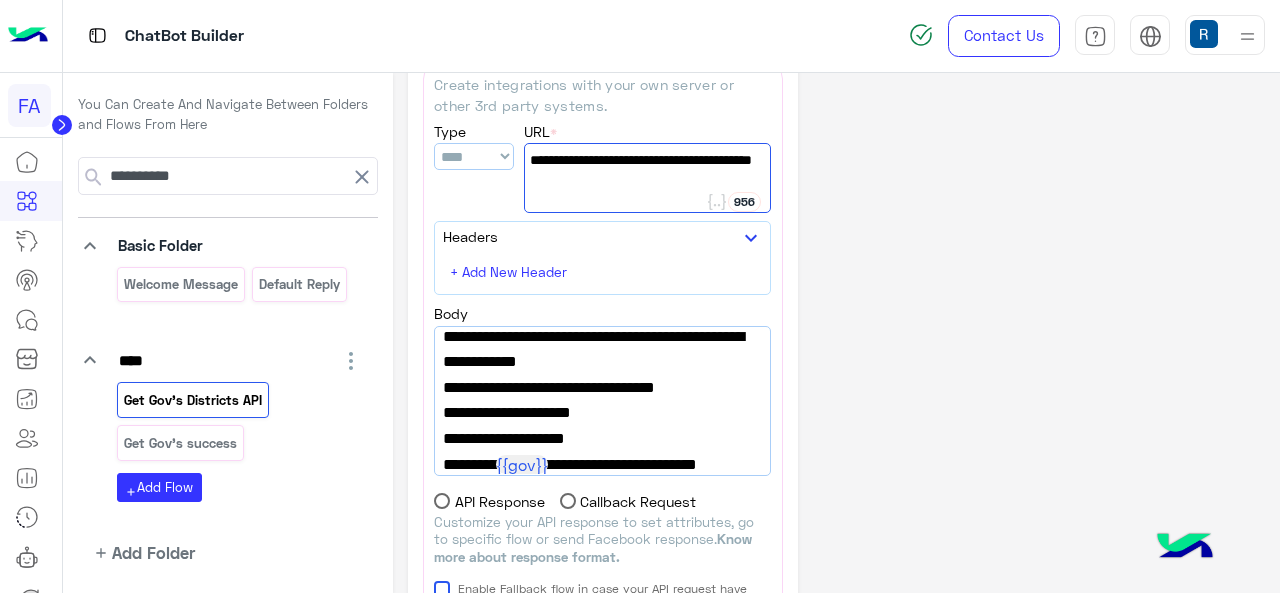 click on "**********" 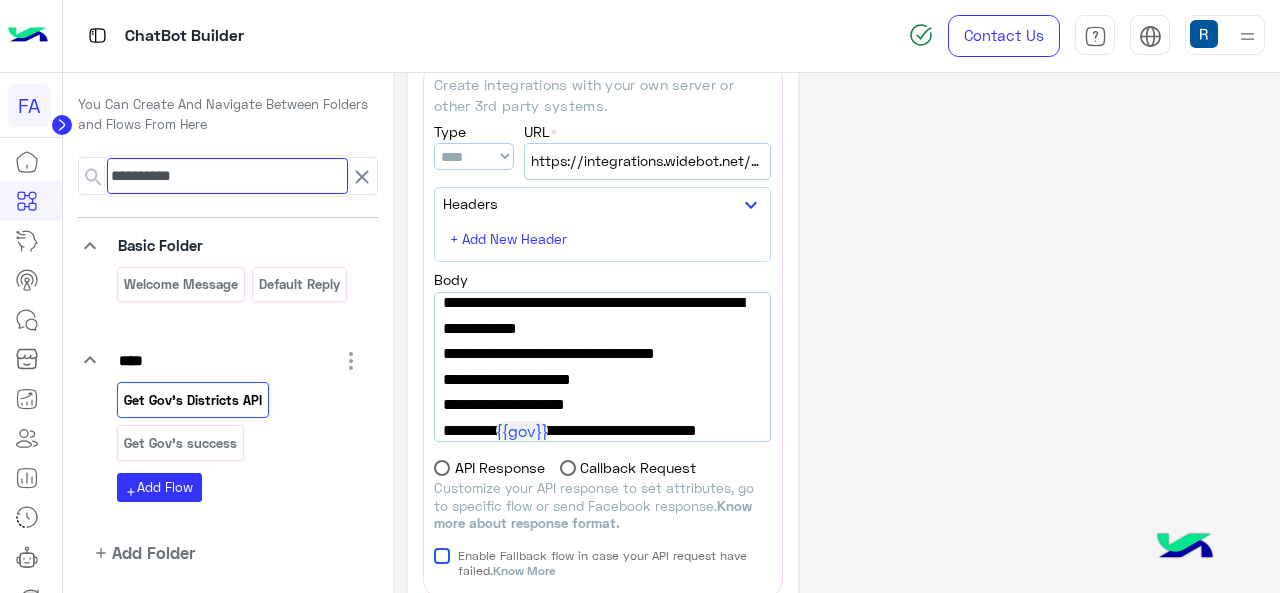 click on "*********" at bounding box center (227, 176) 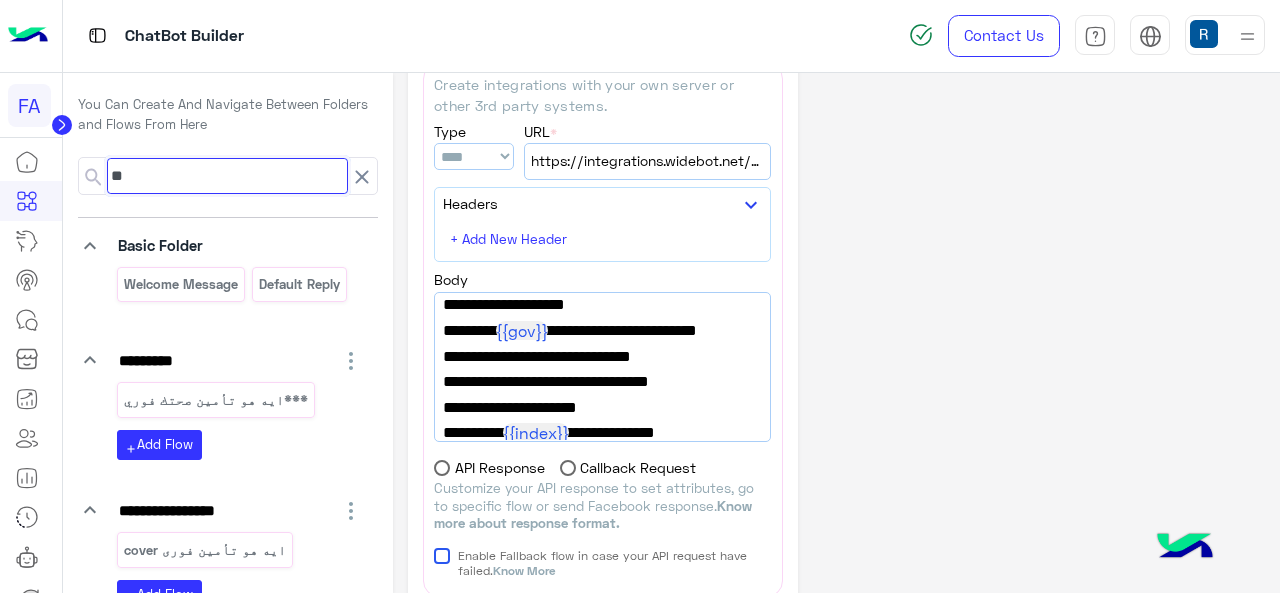 type on "*" 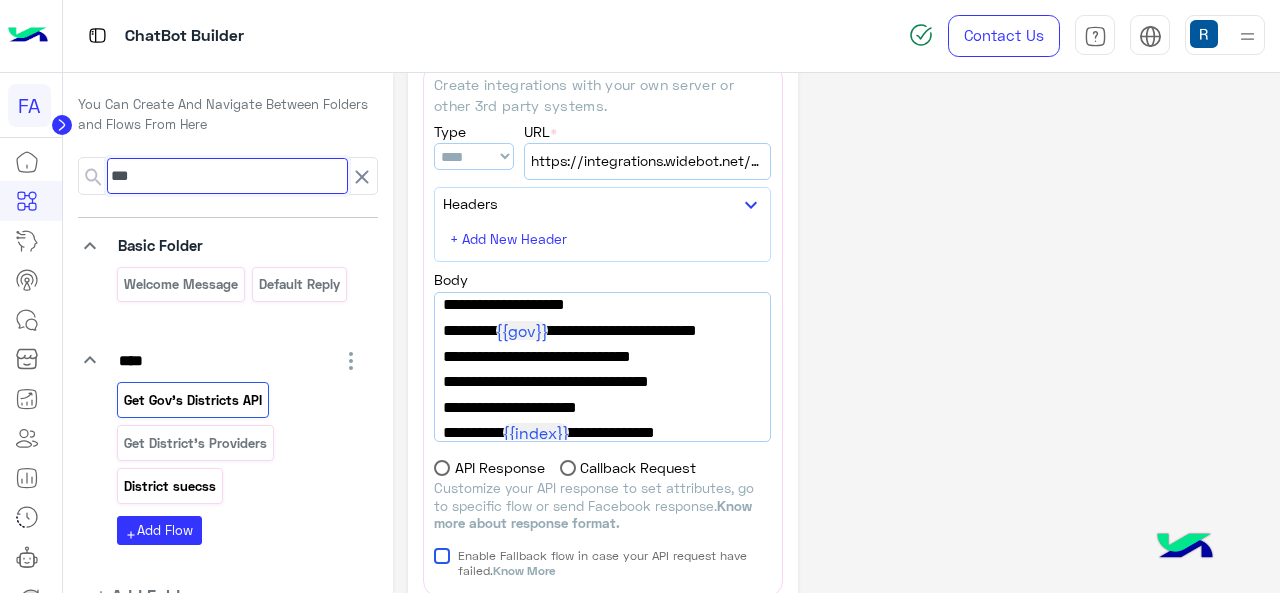type on "***" 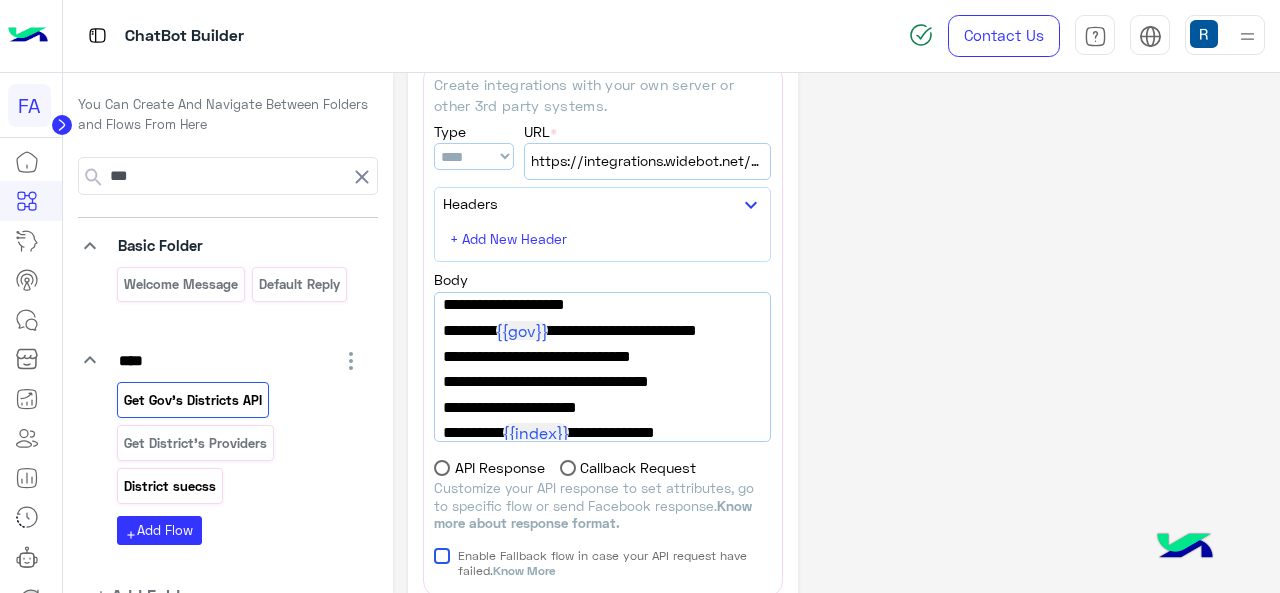 click on "District suecss" at bounding box center [169, 486] 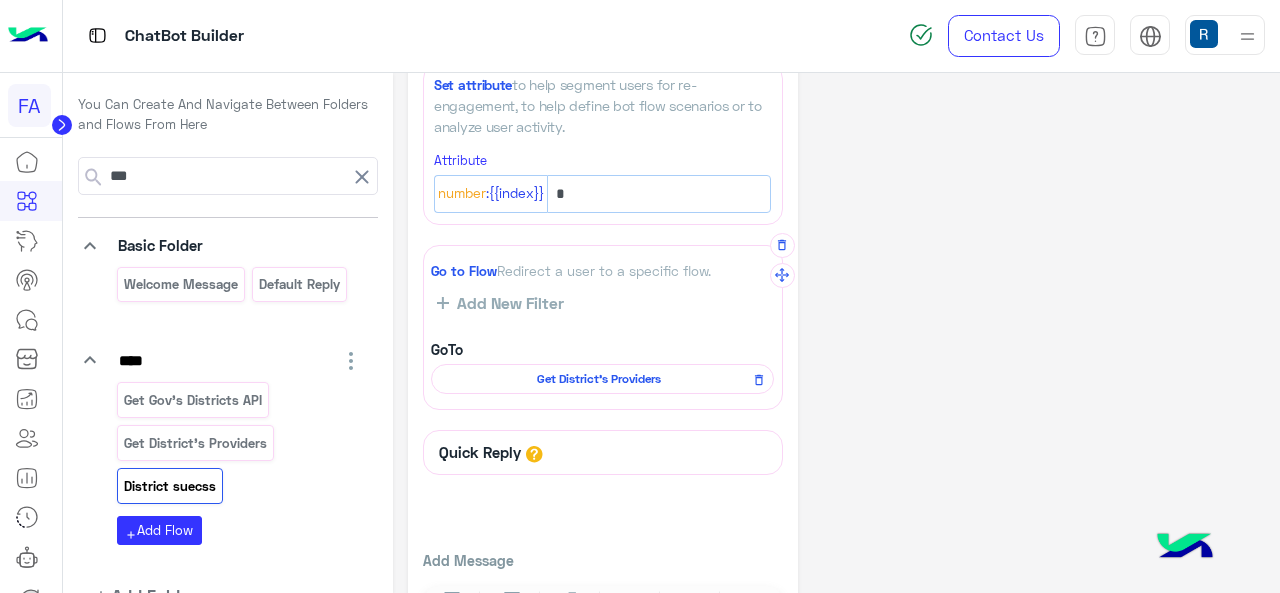 click on "Get District's Providers" at bounding box center (599, 379) 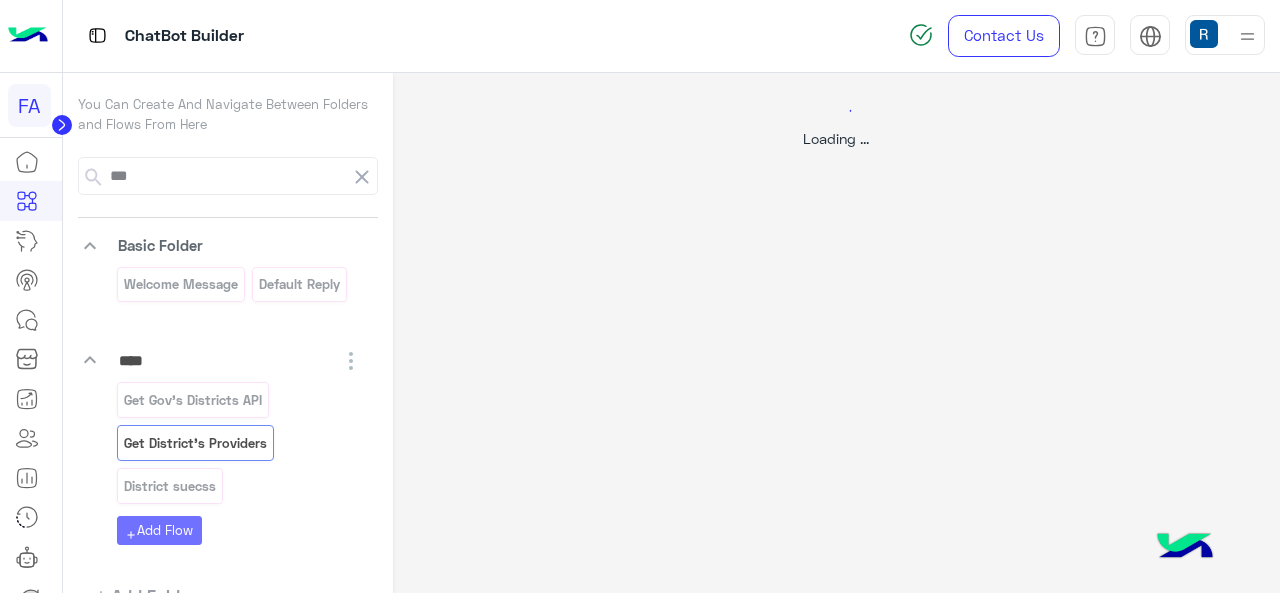 select on "****" 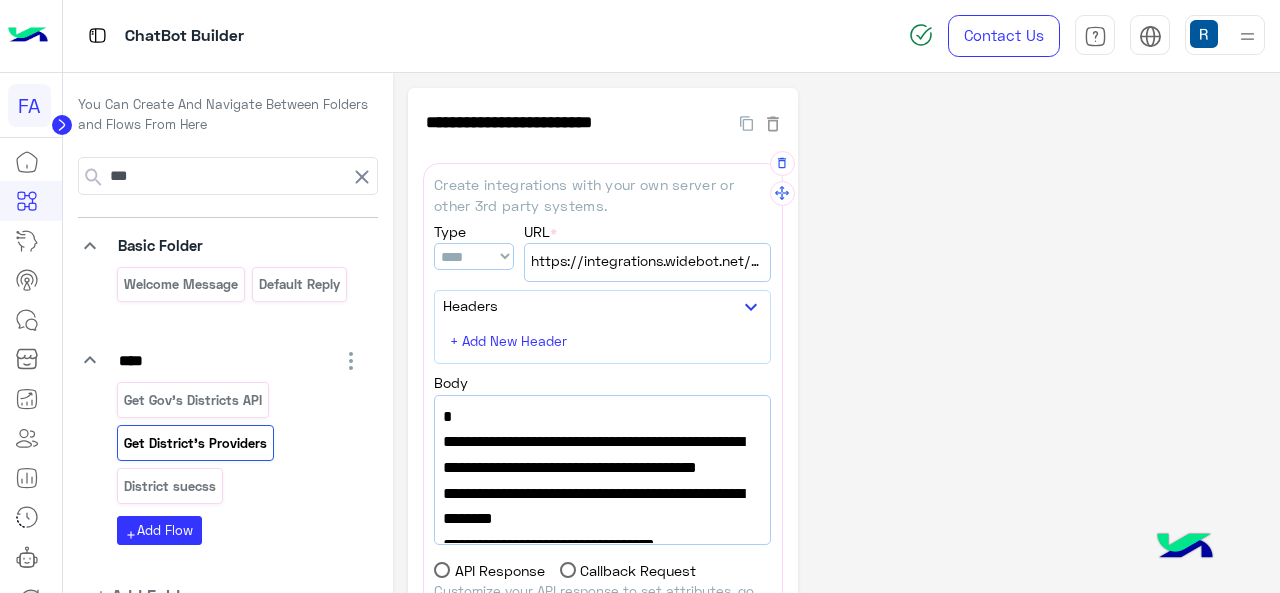 click on "https://integrations.widebot.net/api/JSONAPI" at bounding box center (647, 262) 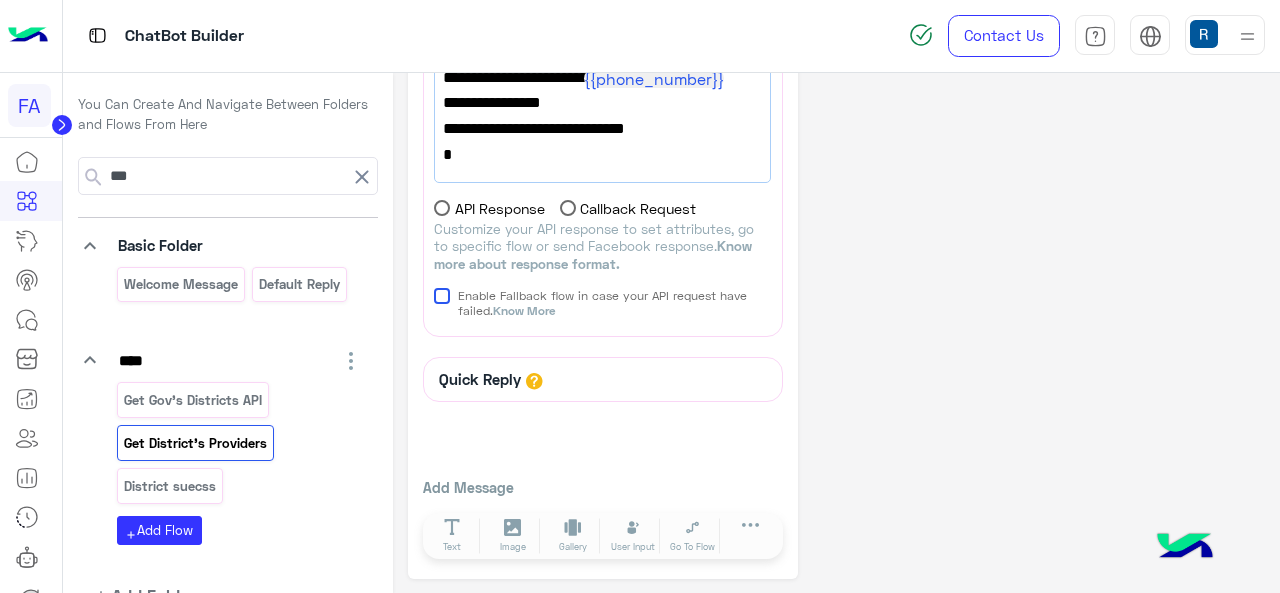 click on "**********" 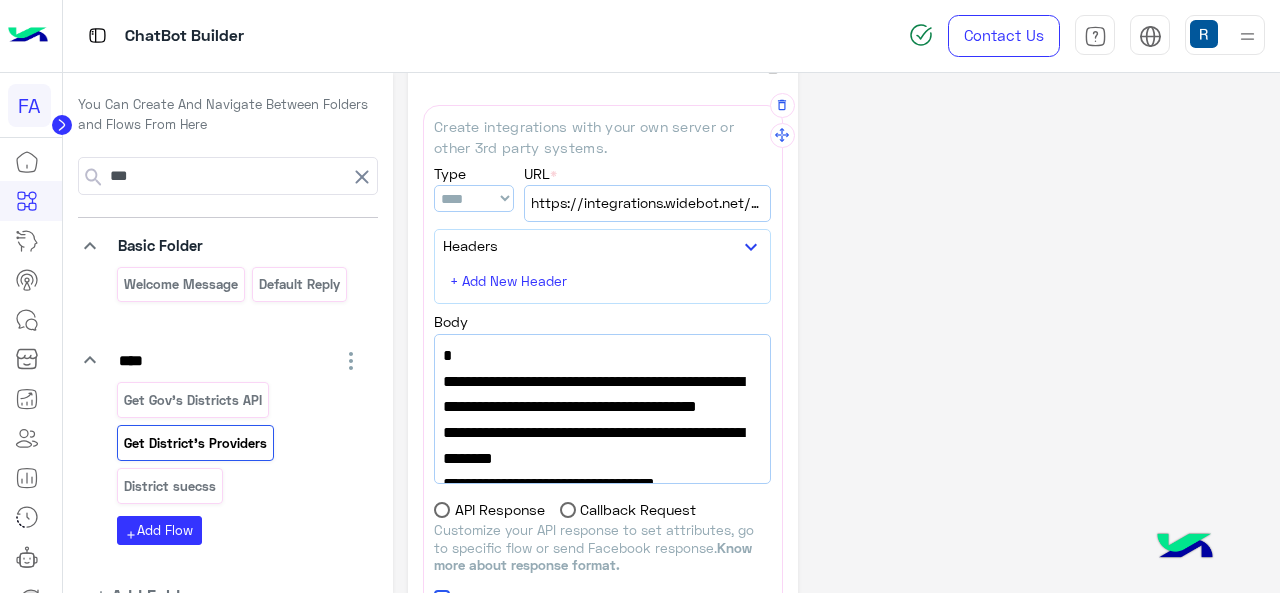 drag, startPoint x: 649, startPoint y: 436, endPoint x: 504, endPoint y: 367, distance: 160.5802 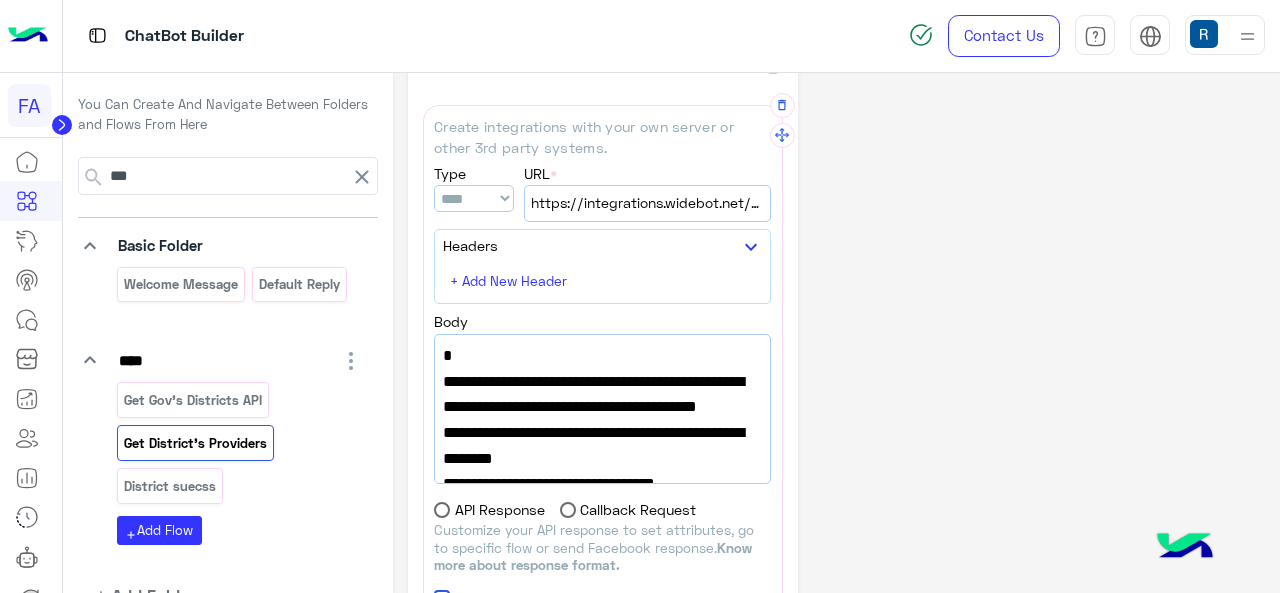click on ""url":"https://widebot-enterprises.s3.amazonaws.com/Fawry/Fawry-Network-Providers.json"," at bounding box center (602, 407) 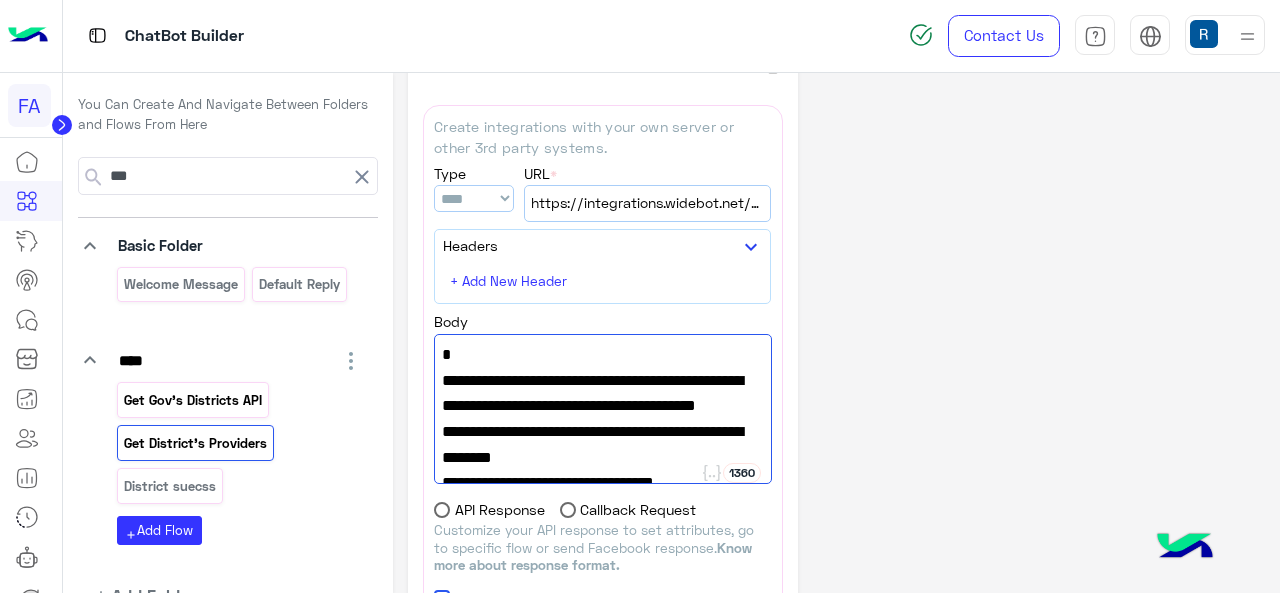 click on "Get Gov's Districts API" at bounding box center [192, 400] 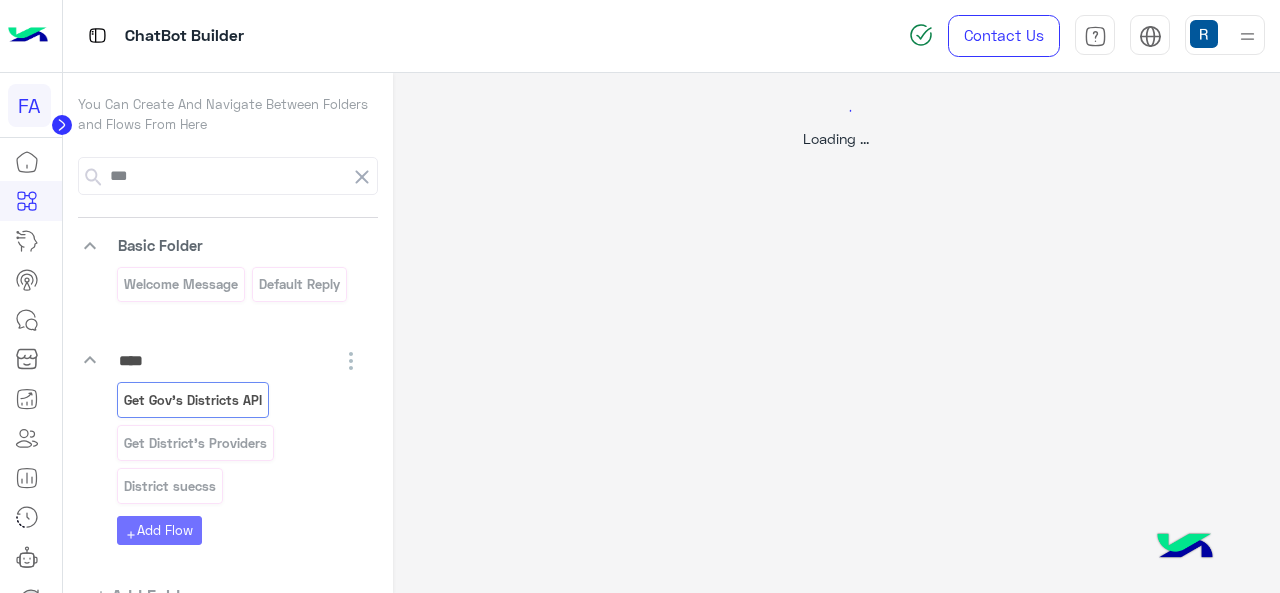 select on "****" 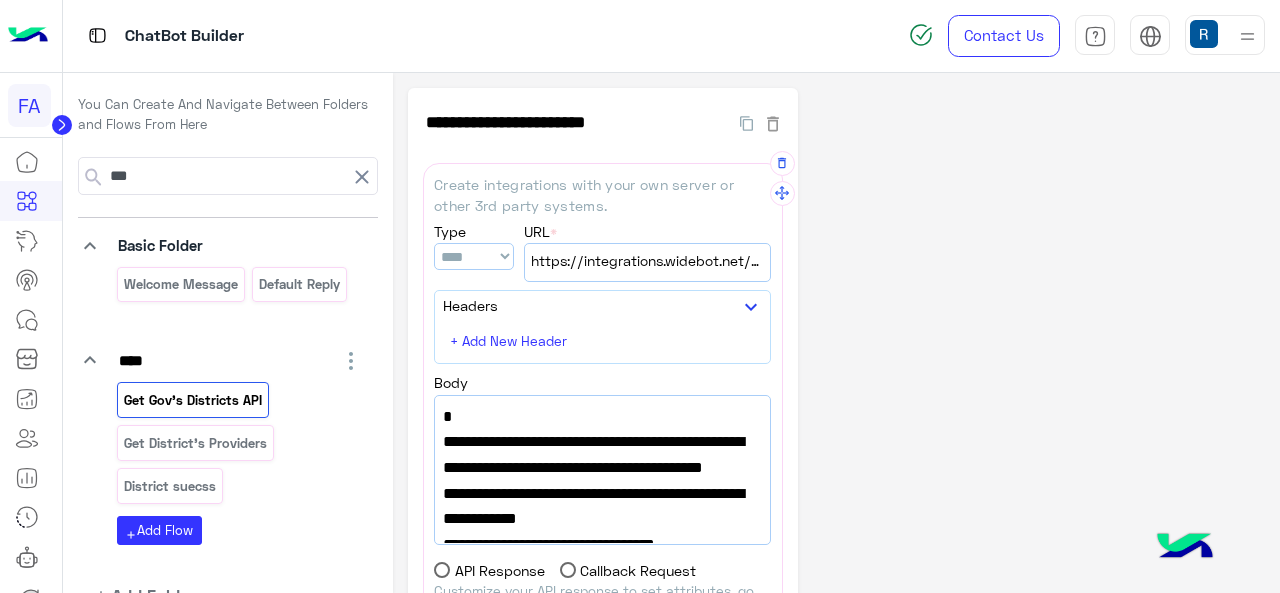 drag, startPoint x: 648, startPoint y: 496, endPoint x: 504, endPoint y: 450, distance: 151.16878 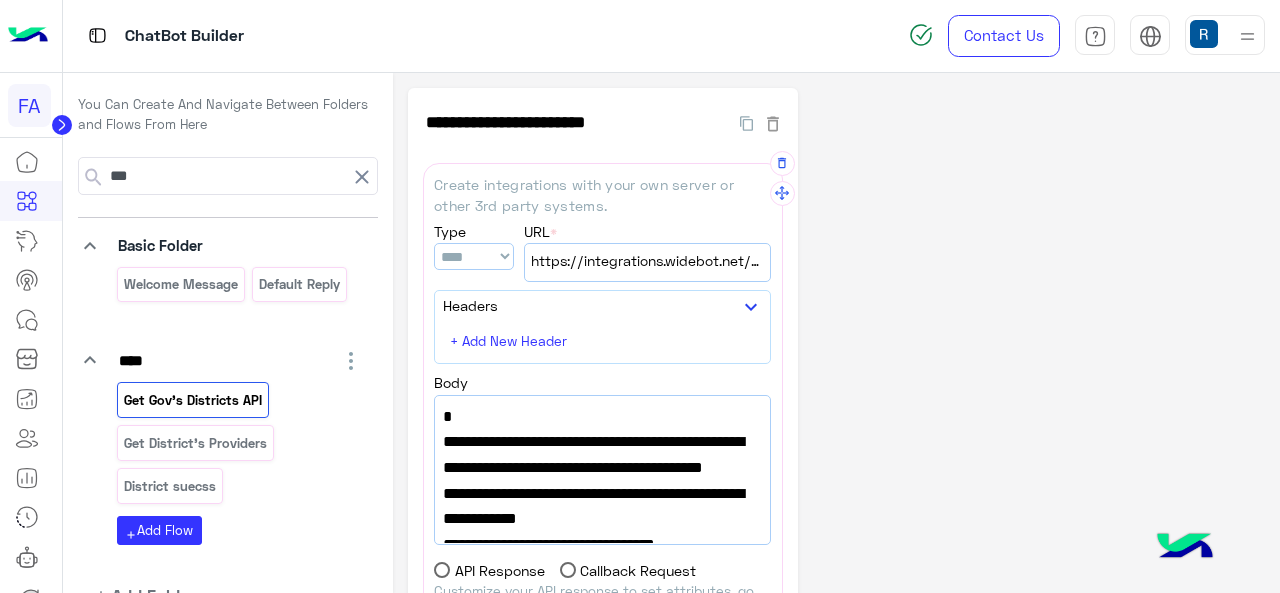 click on ""url":"https://widebot-enterprises.s3.amazonaws.com/Fawry/Fawry-Network-Disctricts.json"," at bounding box center (602, 467) 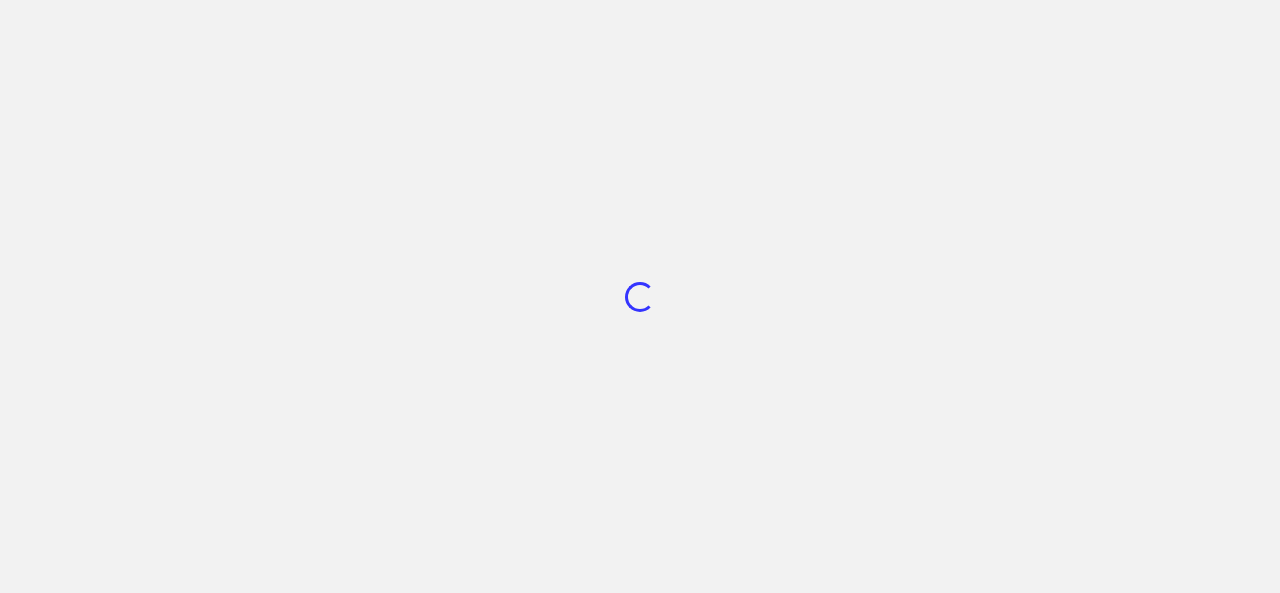 scroll, scrollTop: 0, scrollLeft: 0, axis: both 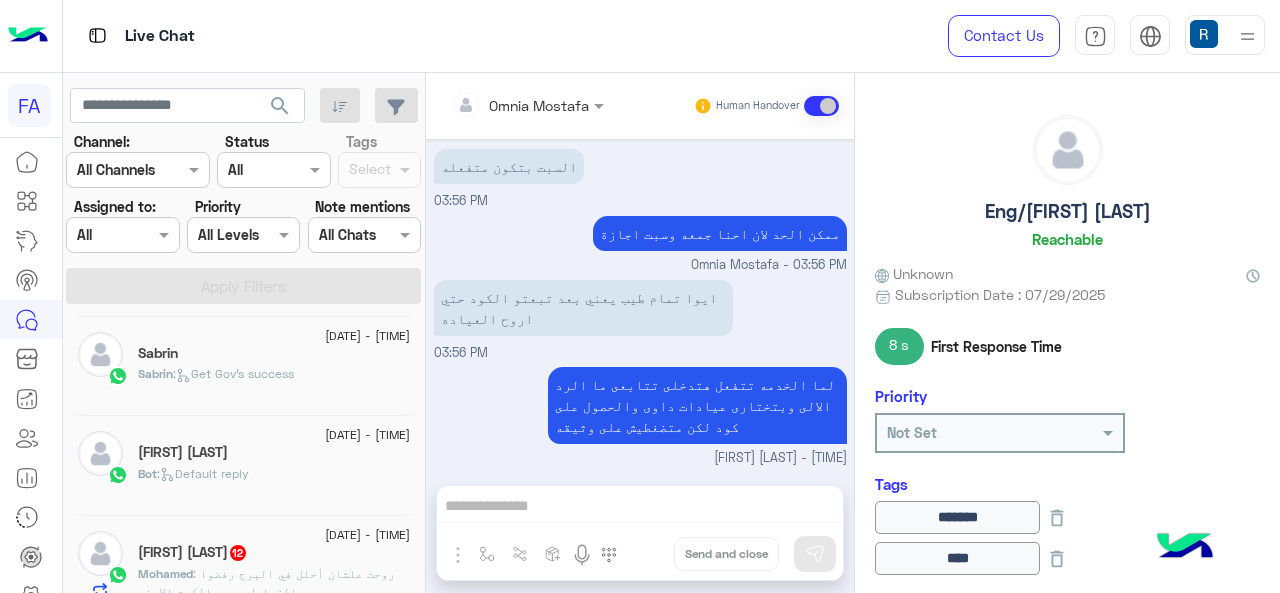 click on "[DAY] [MONTH] - [TIME]" 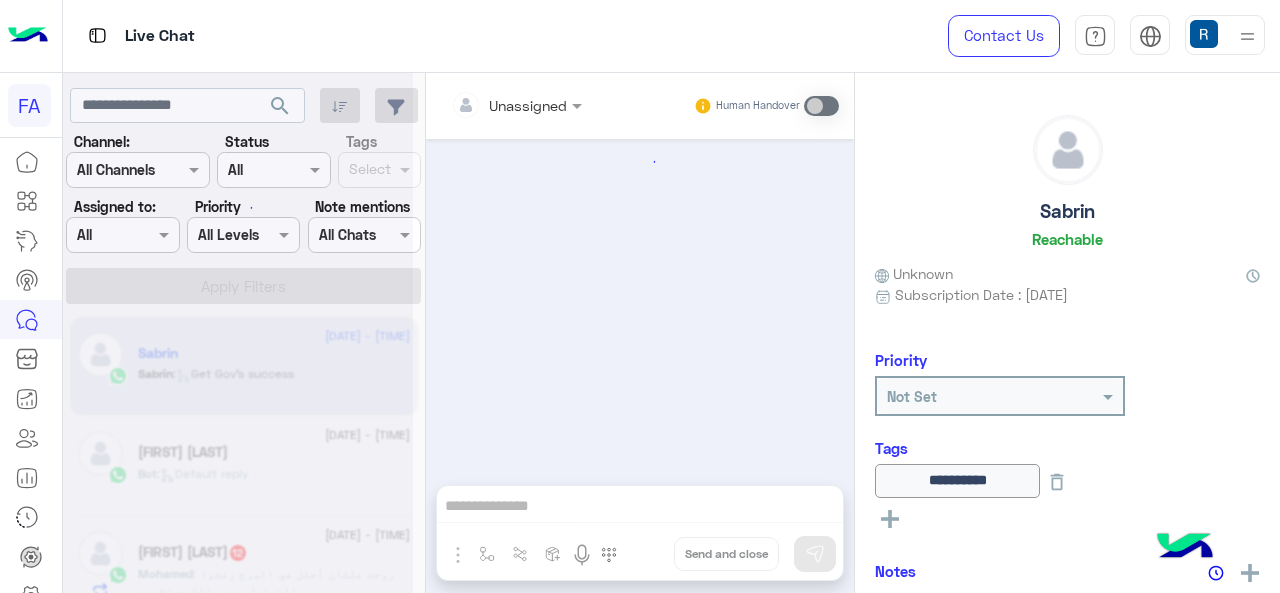 scroll, scrollTop: 500, scrollLeft: 0, axis: vertical 